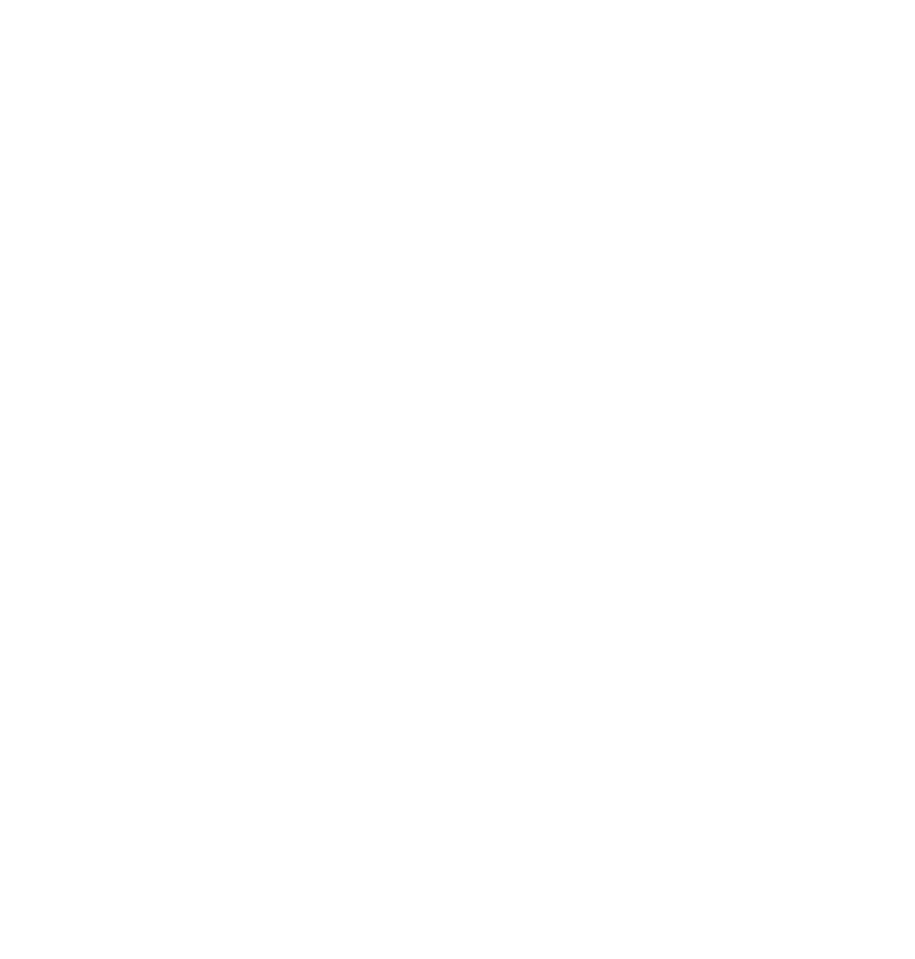 scroll, scrollTop: 0, scrollLeft: 0, axis: both 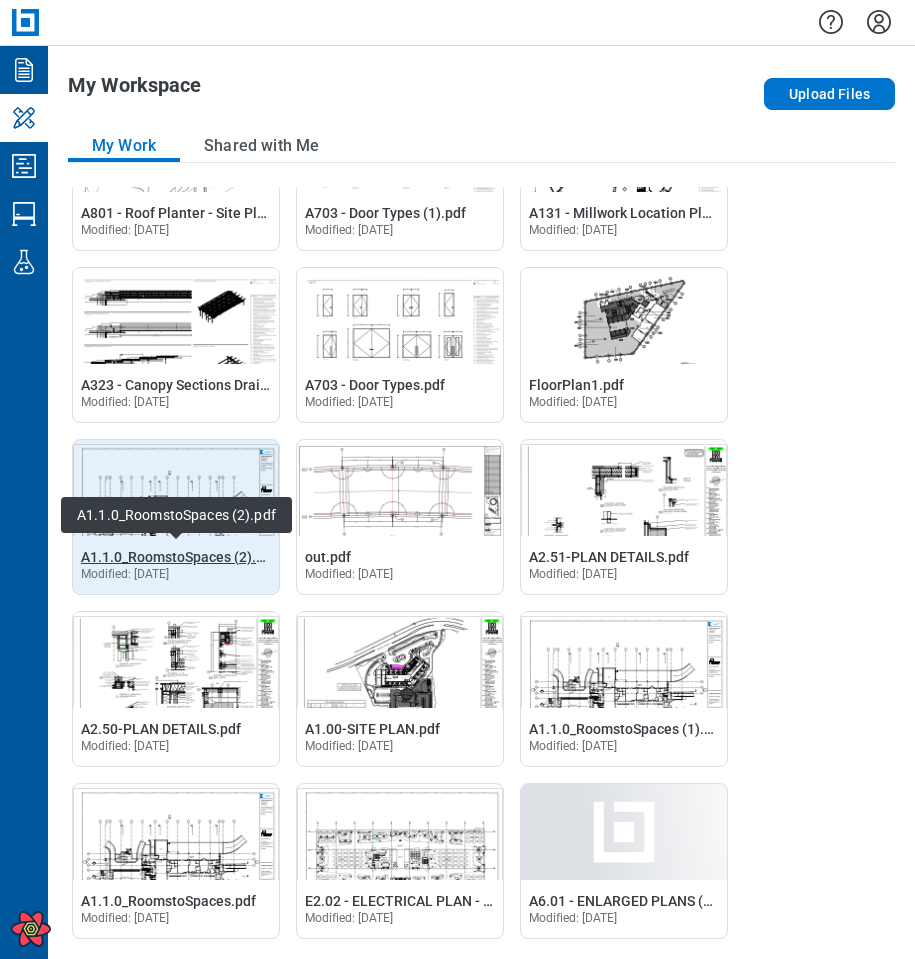 click on "A1.1.0_RoomstoSpaces (2).pdf" at bounding box center [179, 557] 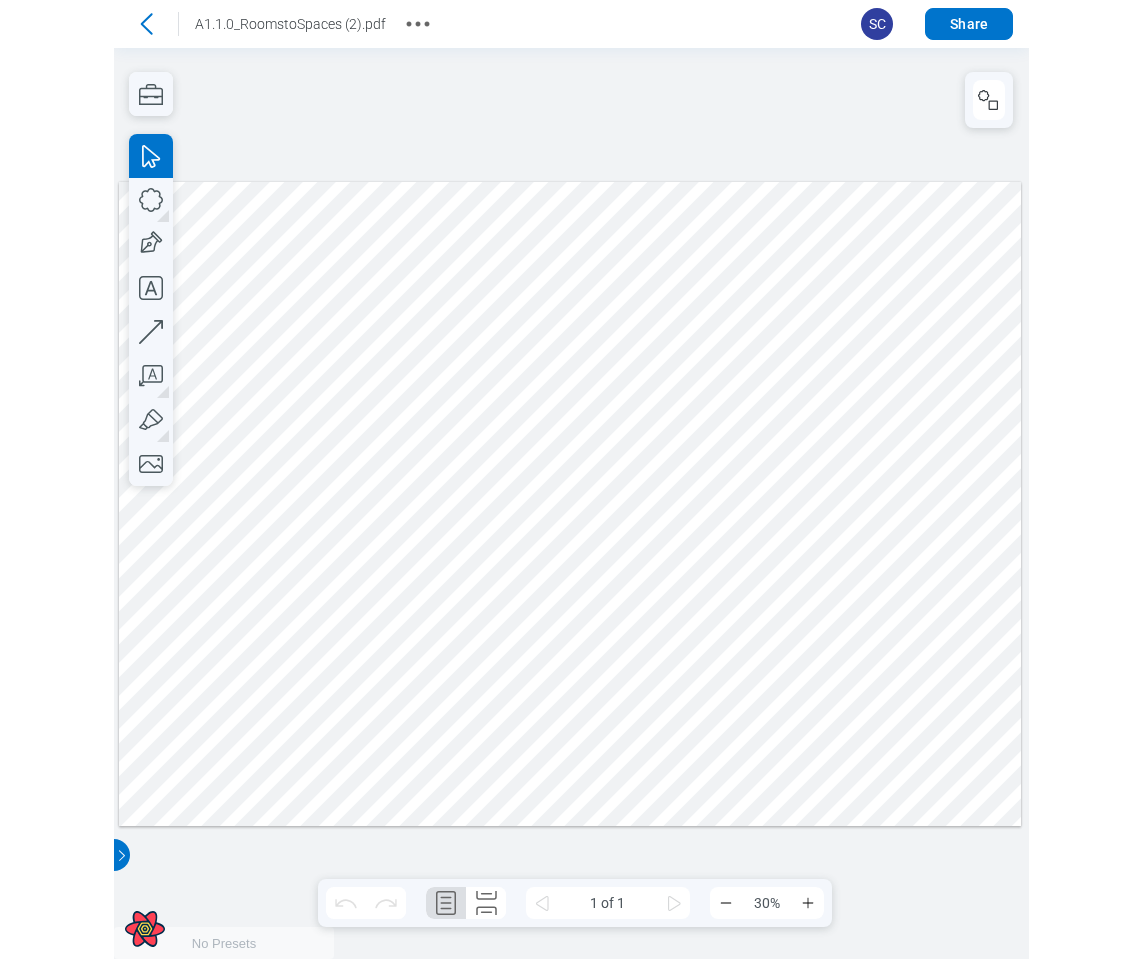 scroll, scrollTop: 0, scrollLeft: 0, axis: both 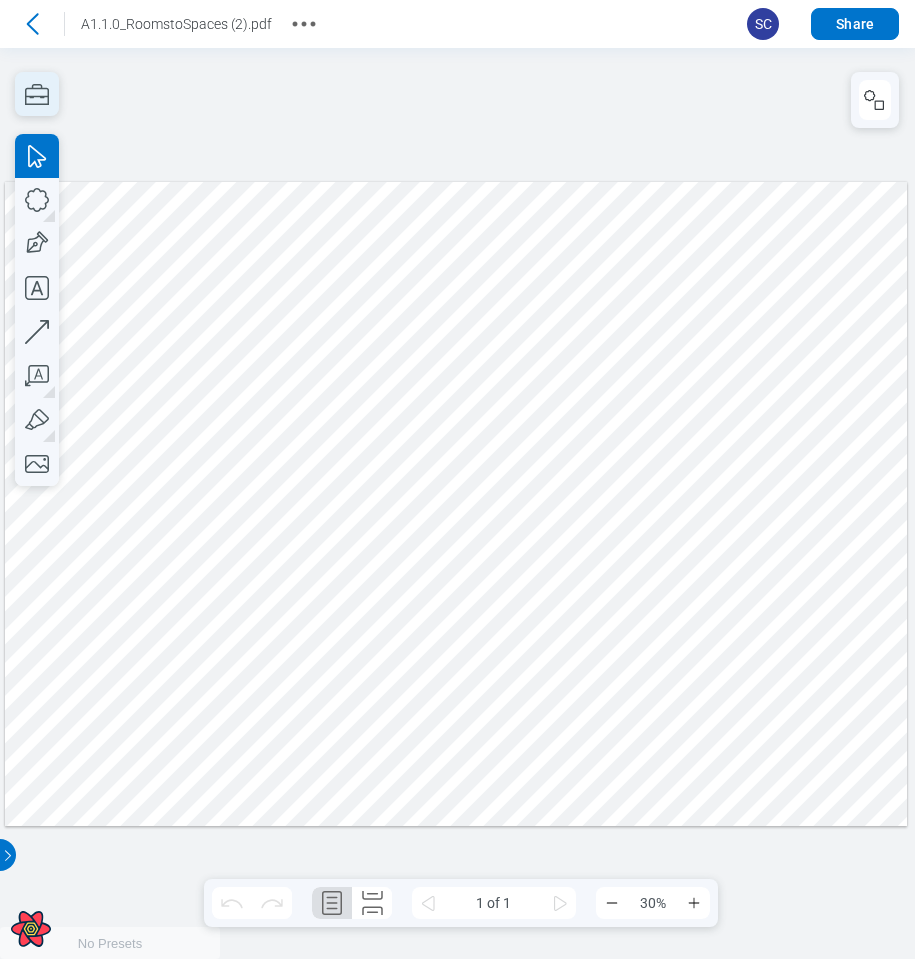 click 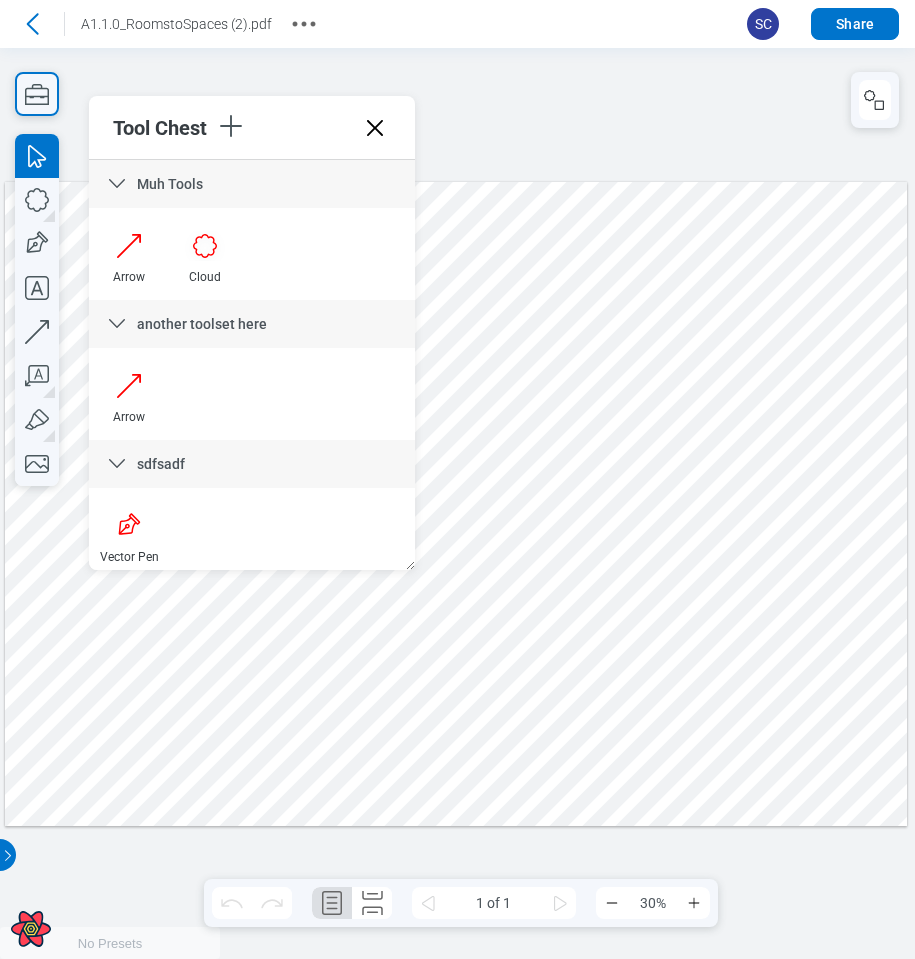 type 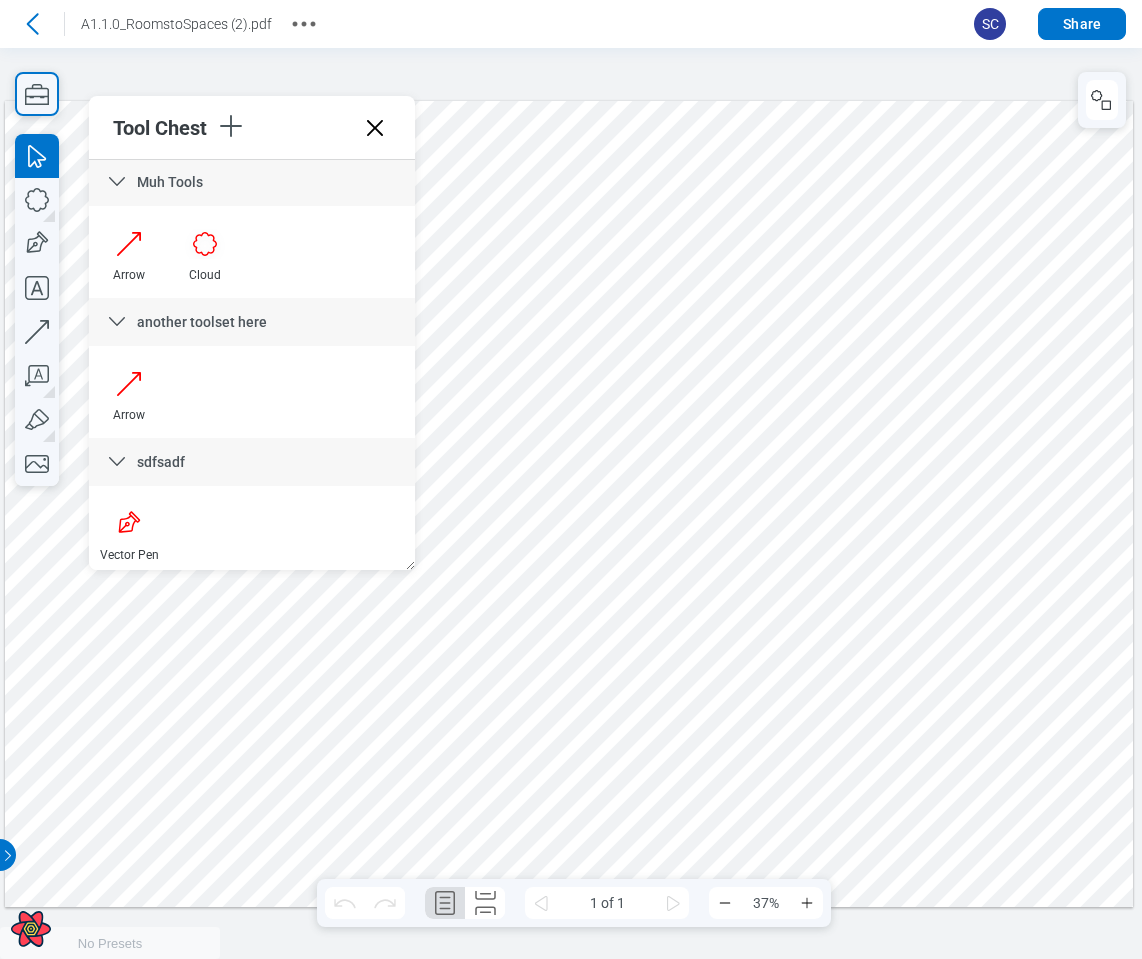 scroll, scrollTop: 0, scrollLeft: 0, axis: both 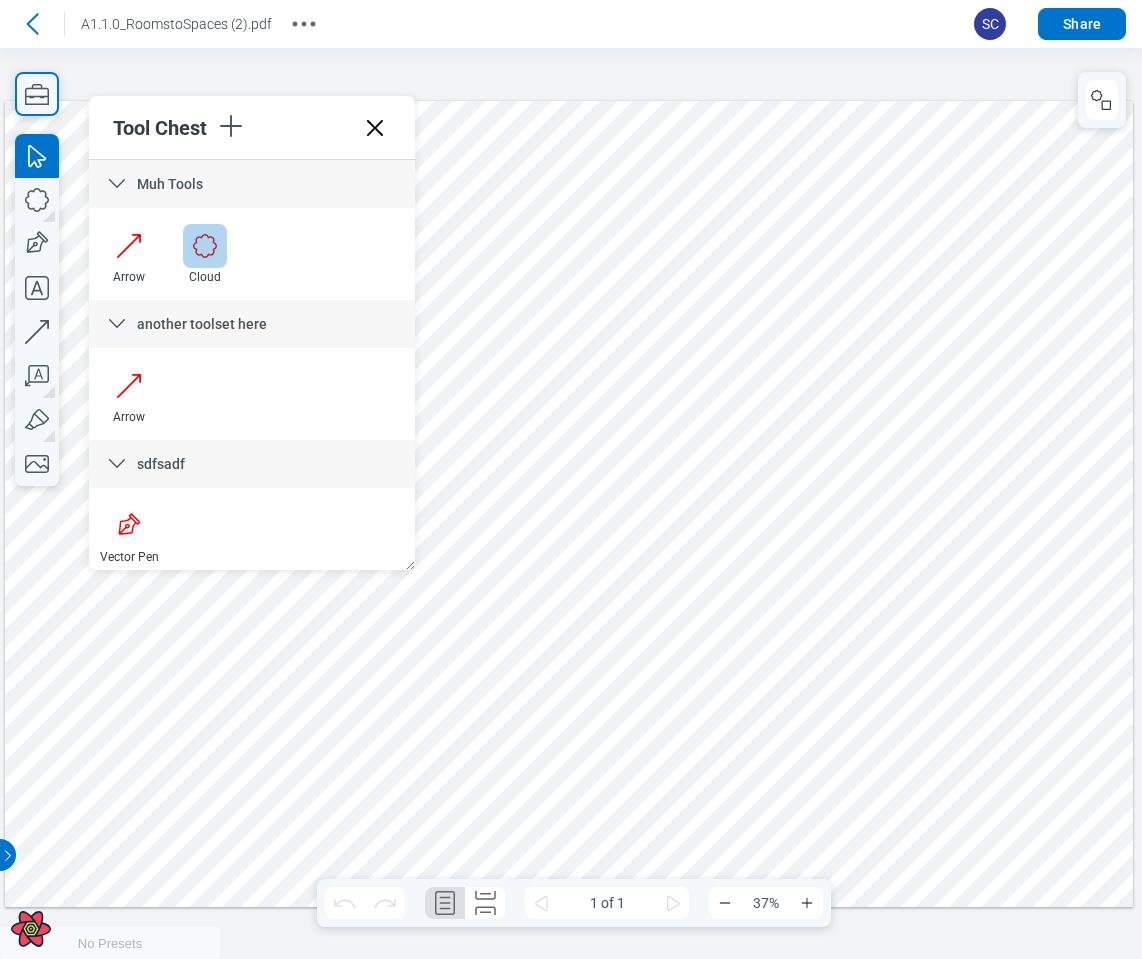 click at bounding box center [205, 246] 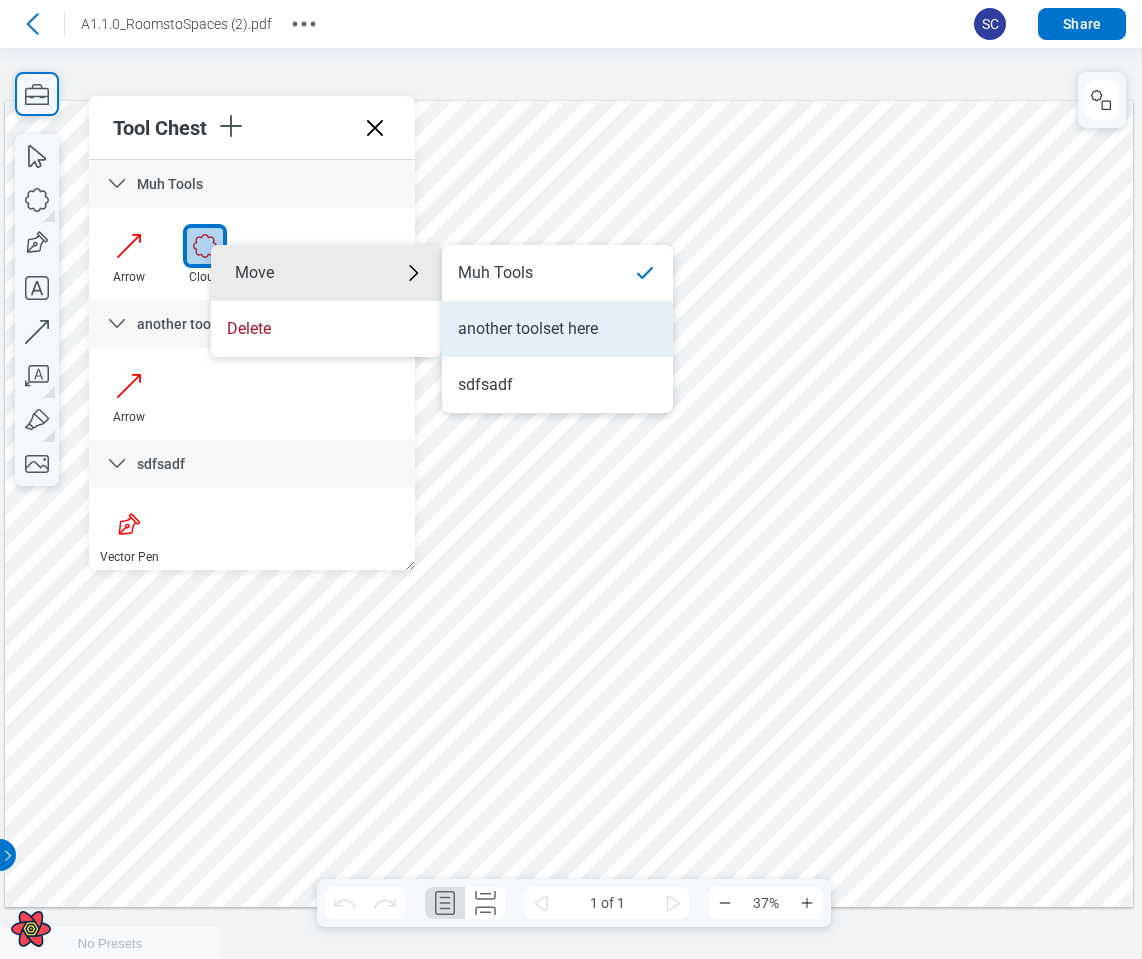 click on "another toolset here" at bounding box center [528, 329] 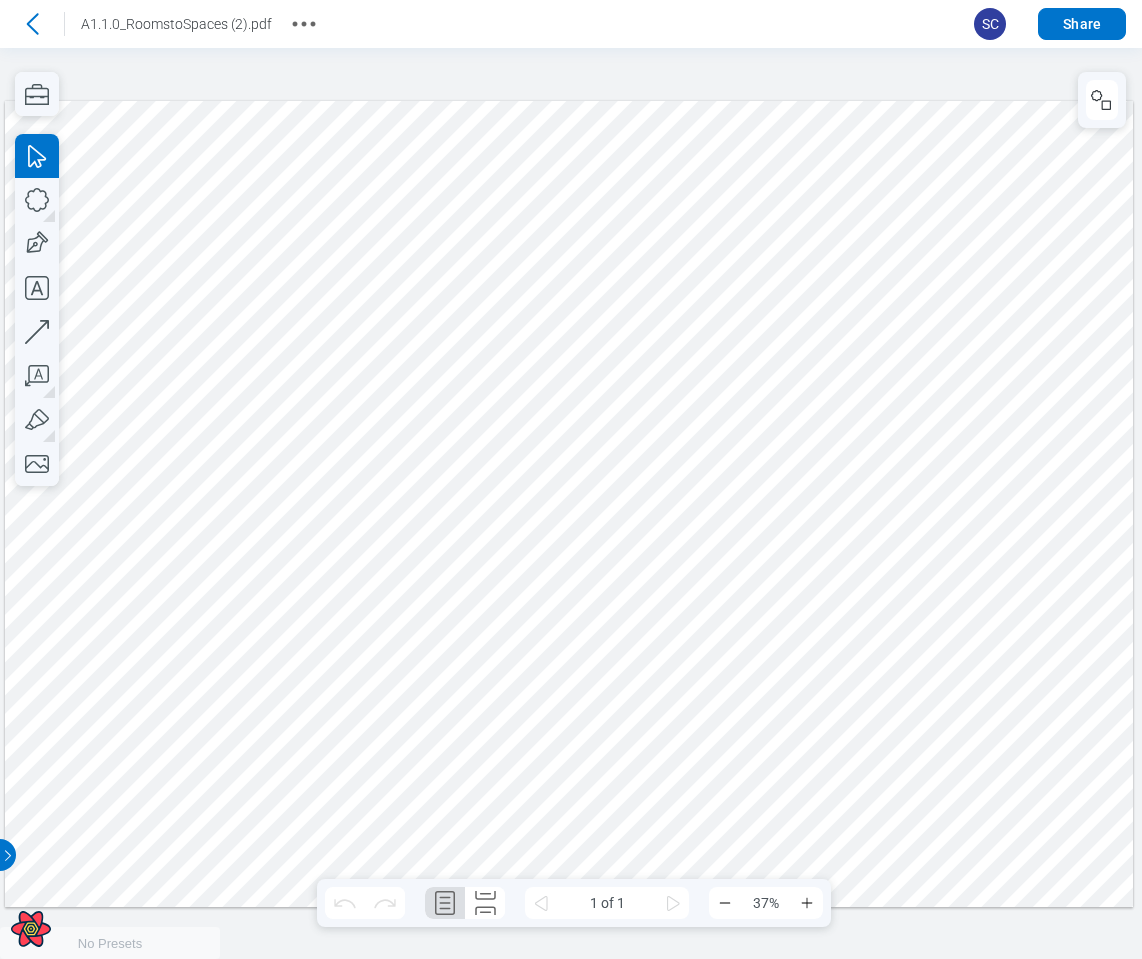scroll, scrollTop: 0, scrollLeft: 0, axis: both 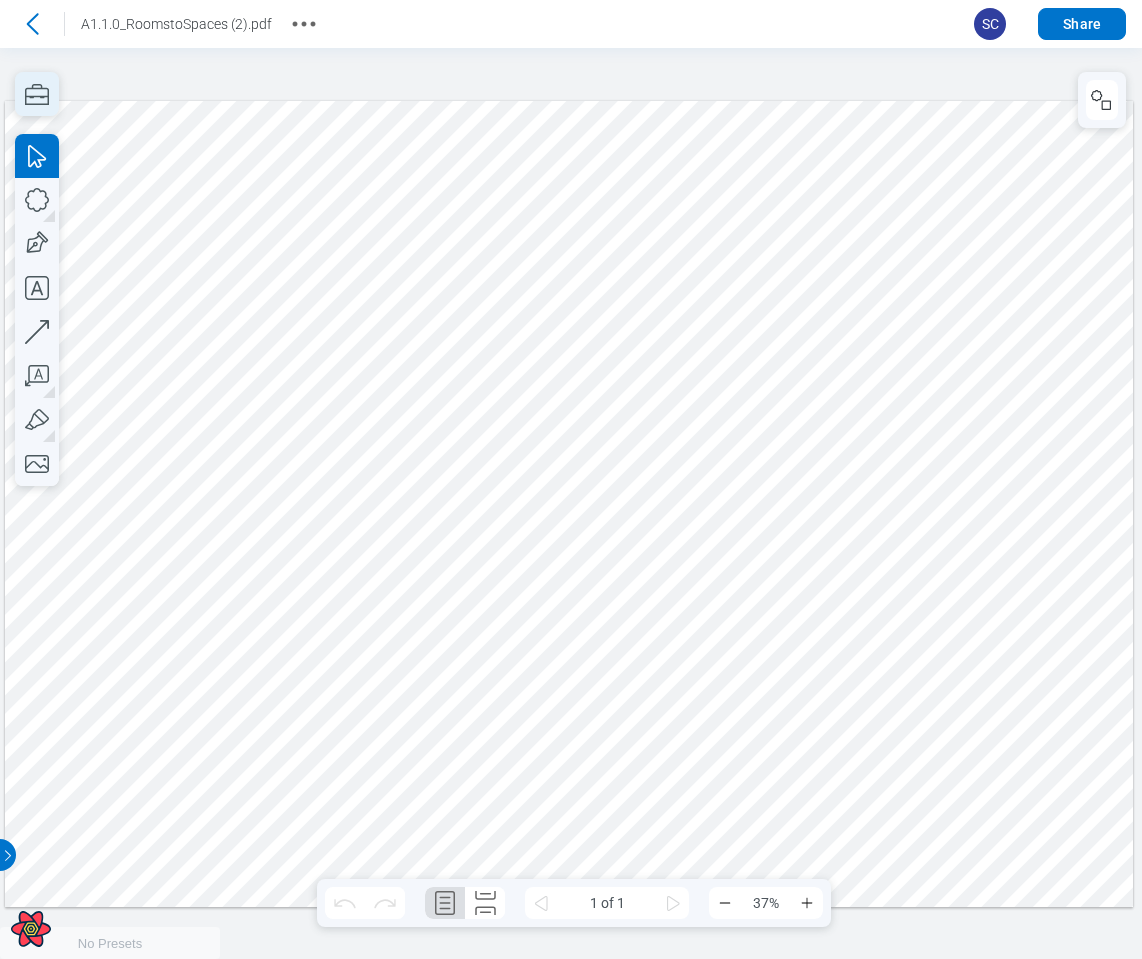 click 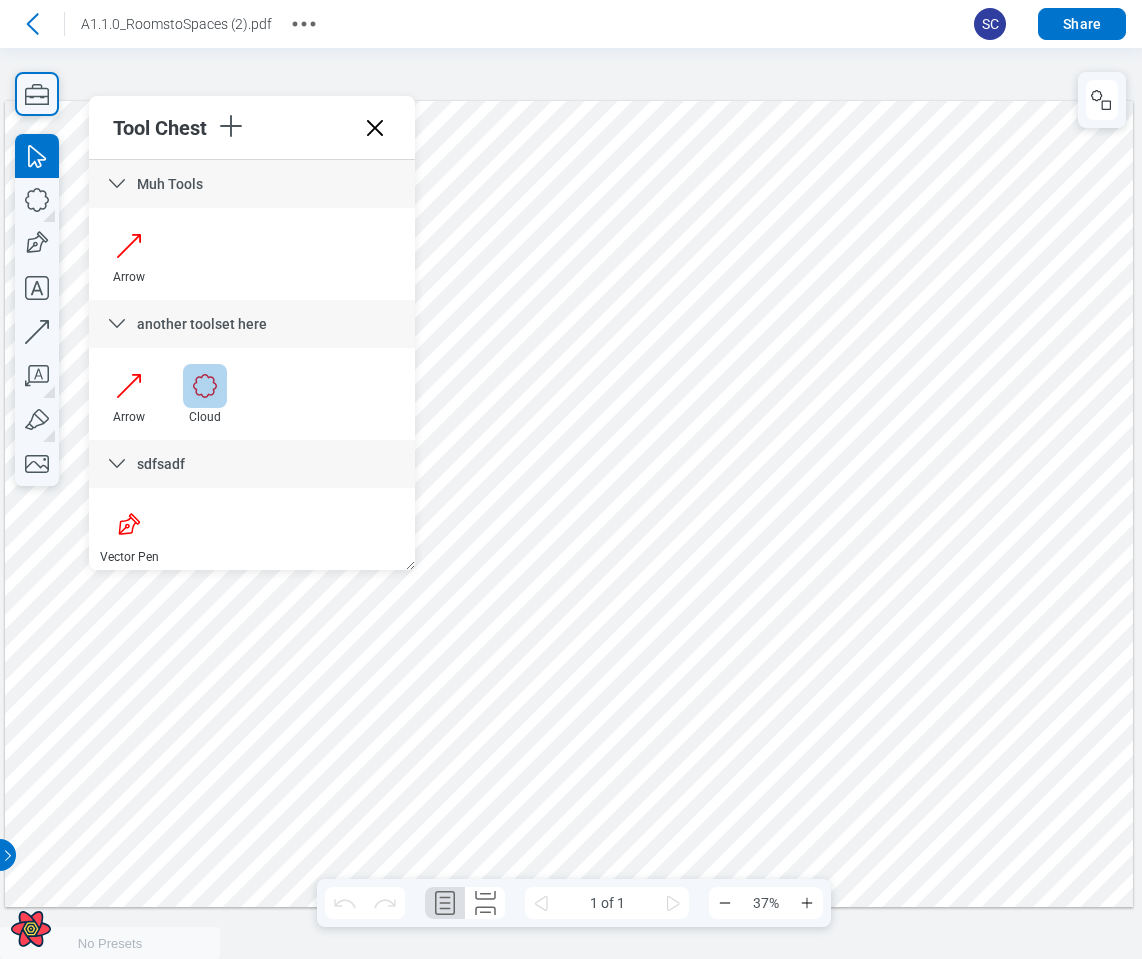 click at bounding box center (205, 386) 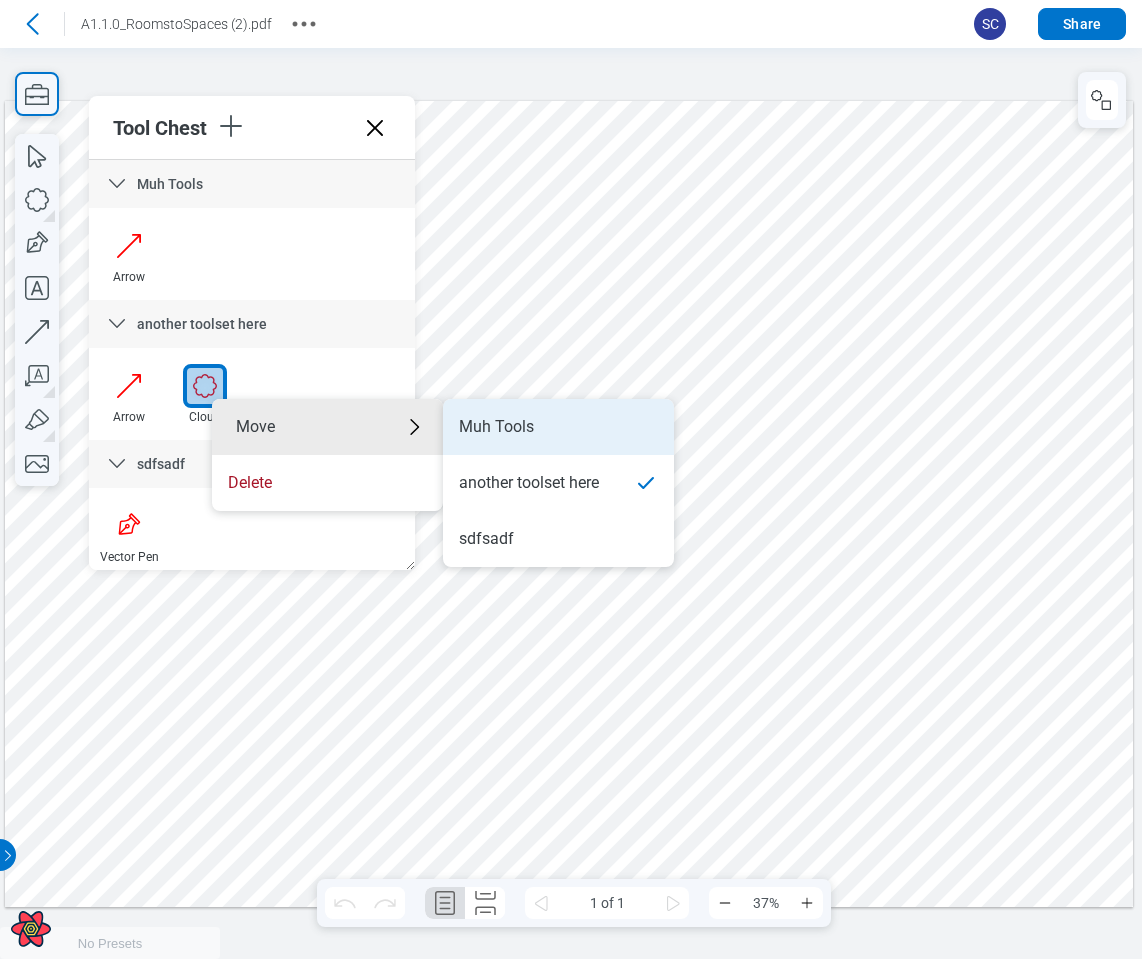 click on "Muh Tools" at bounding box center (496, 427) 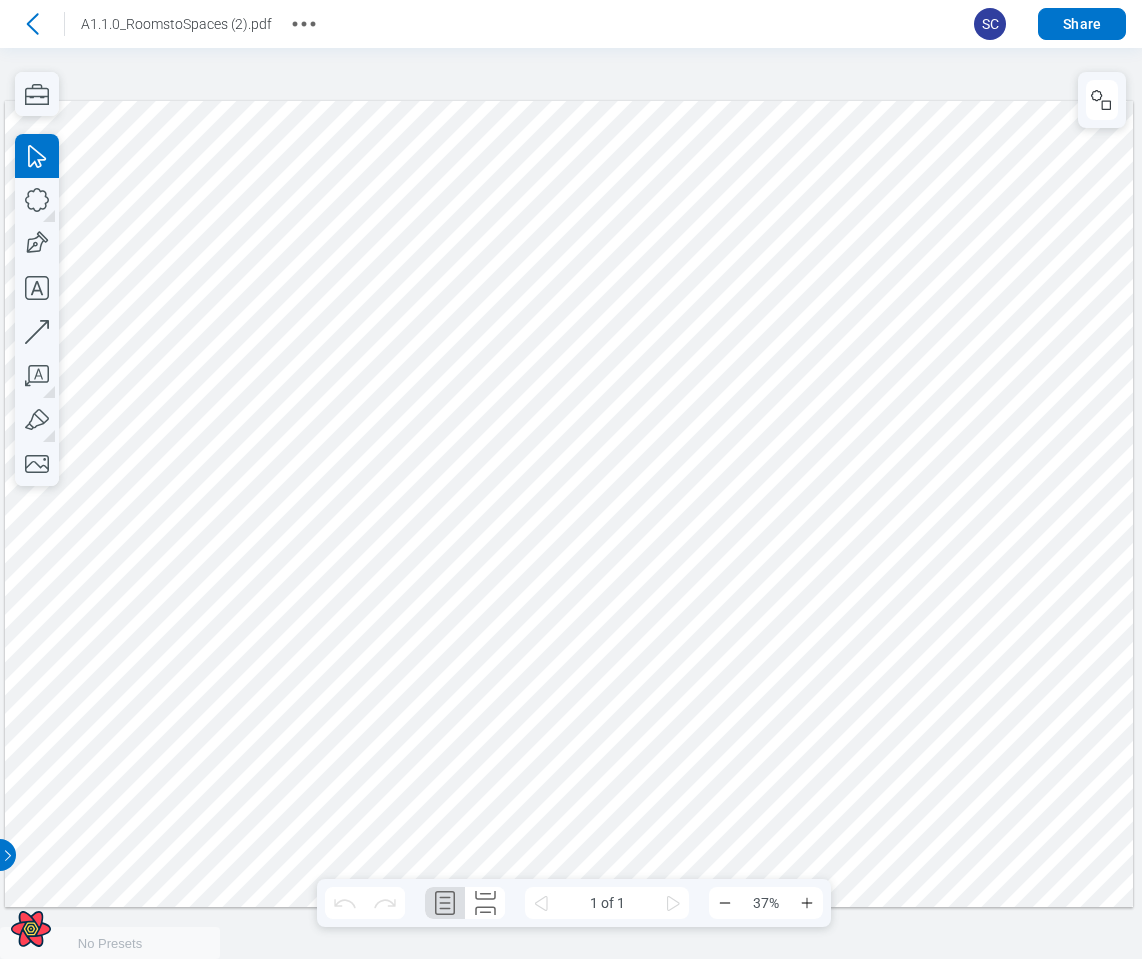 scroll, scrollTop: 0, scrollLeft: 0, axis: both 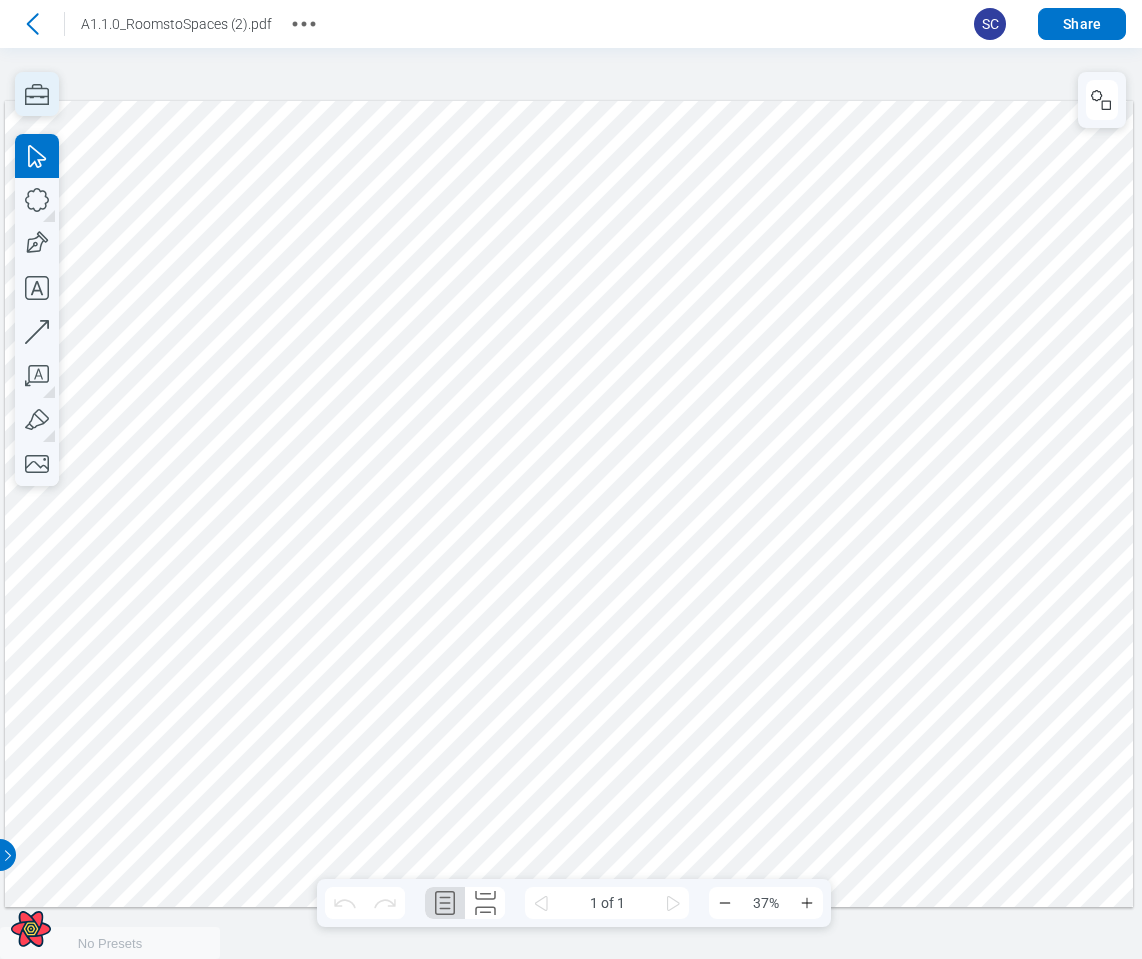 click 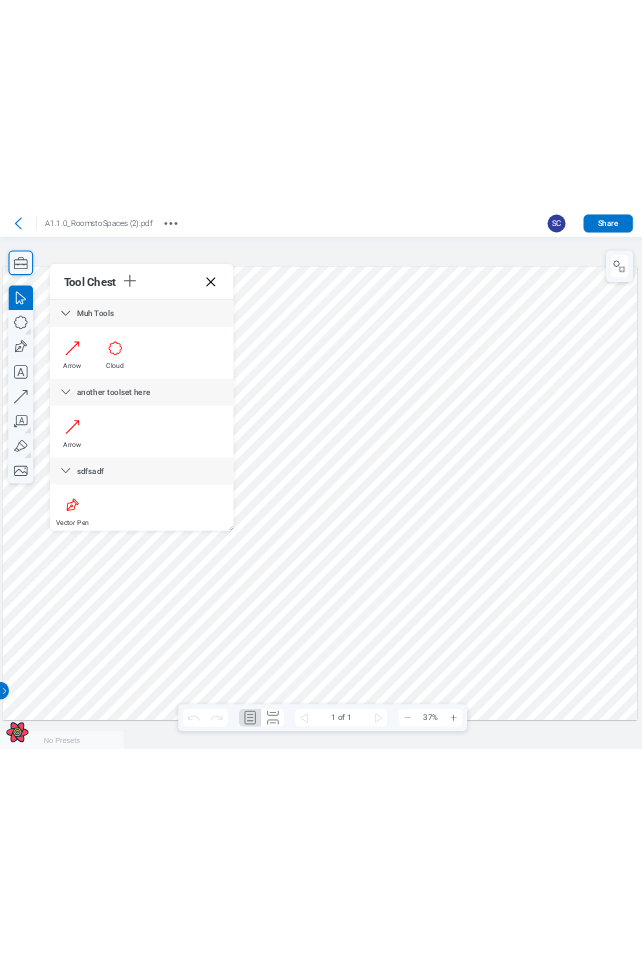 scroll, scrollTop: 10, scrollLeft: 0, axis: vertical 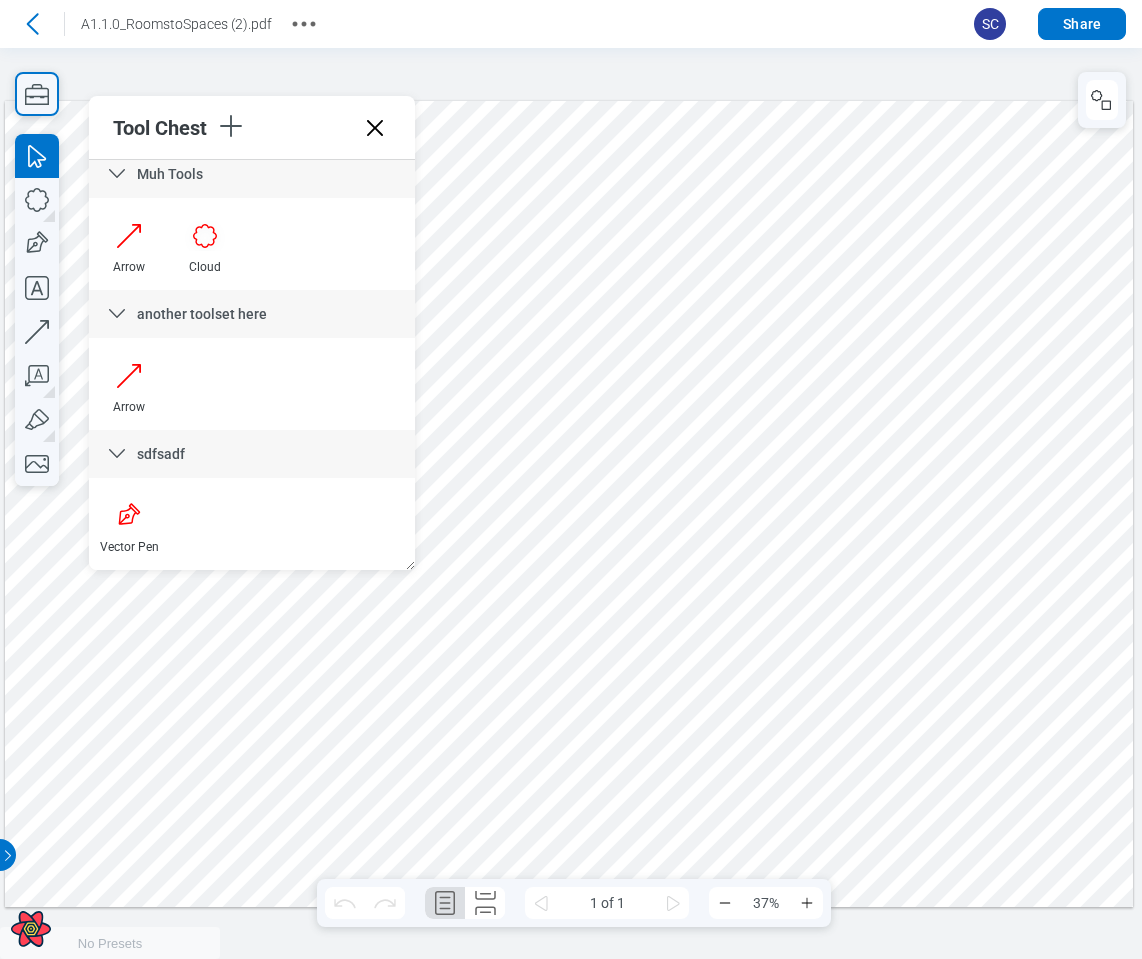 type 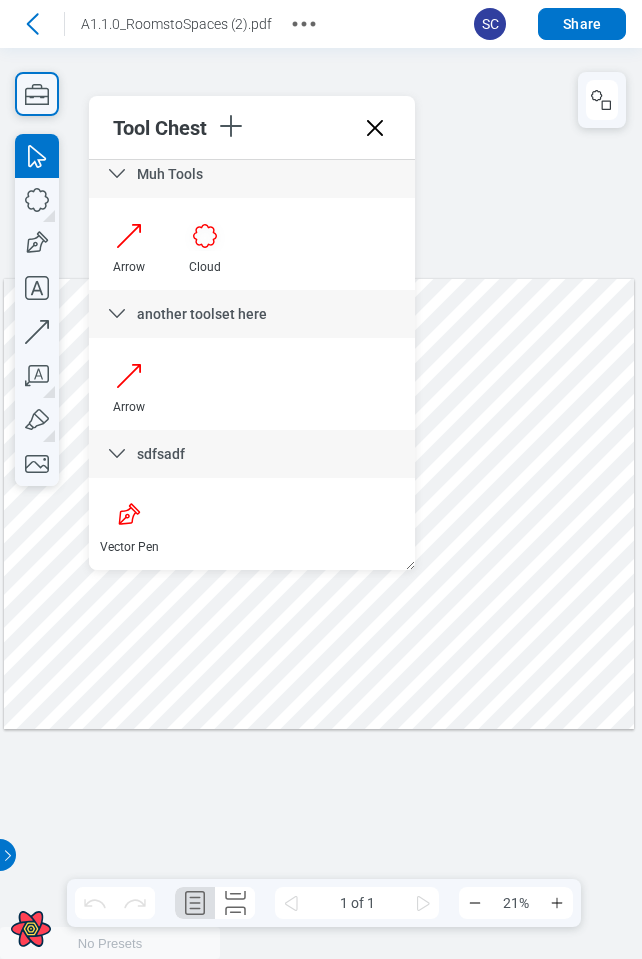 scroll, scrollTop: 0, scrollLeft: 0, axis: both 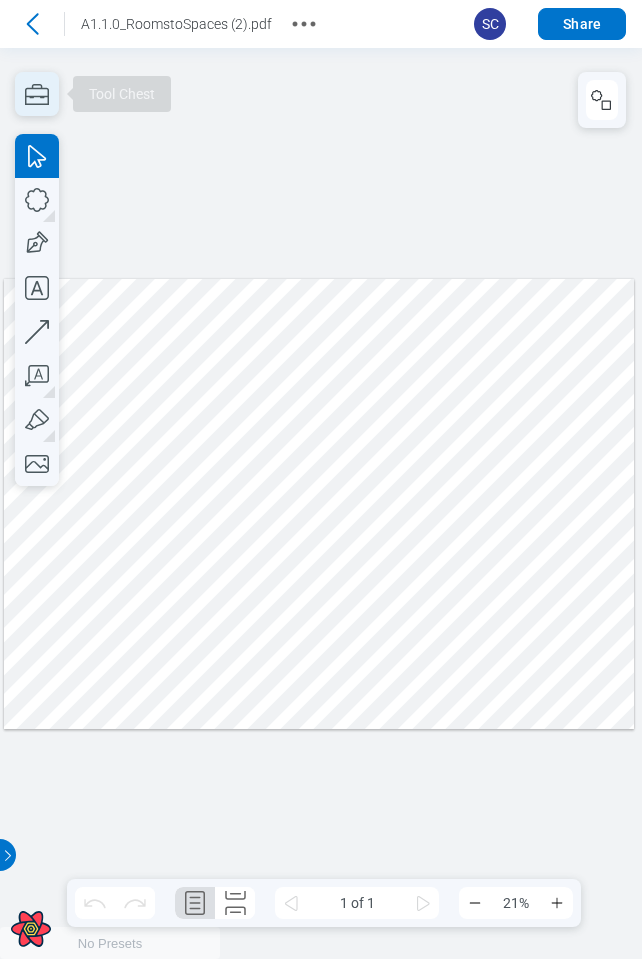 click 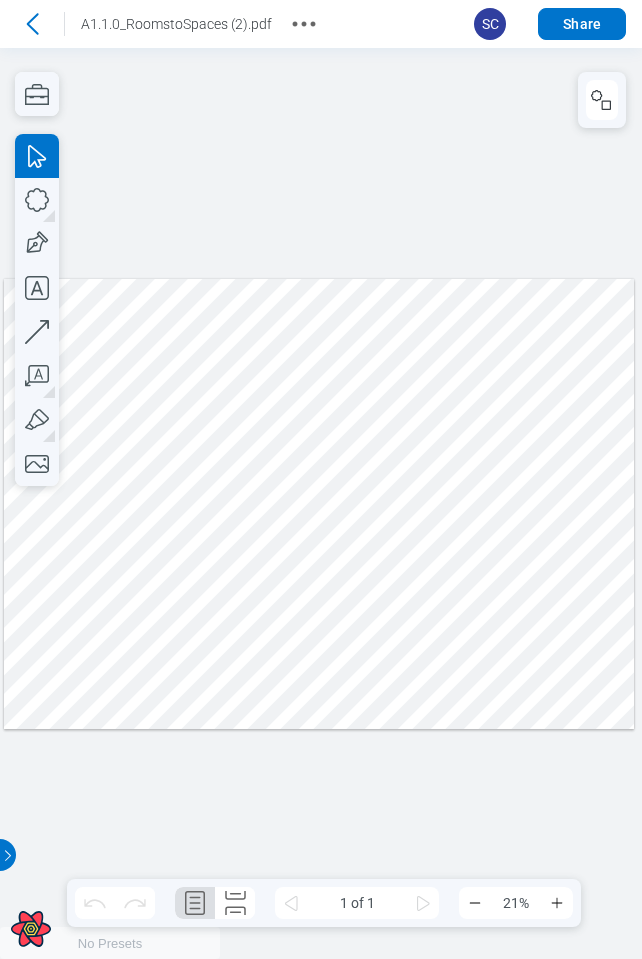 scroll, scrollTop: 0, scrollLeft: 0, axis: both 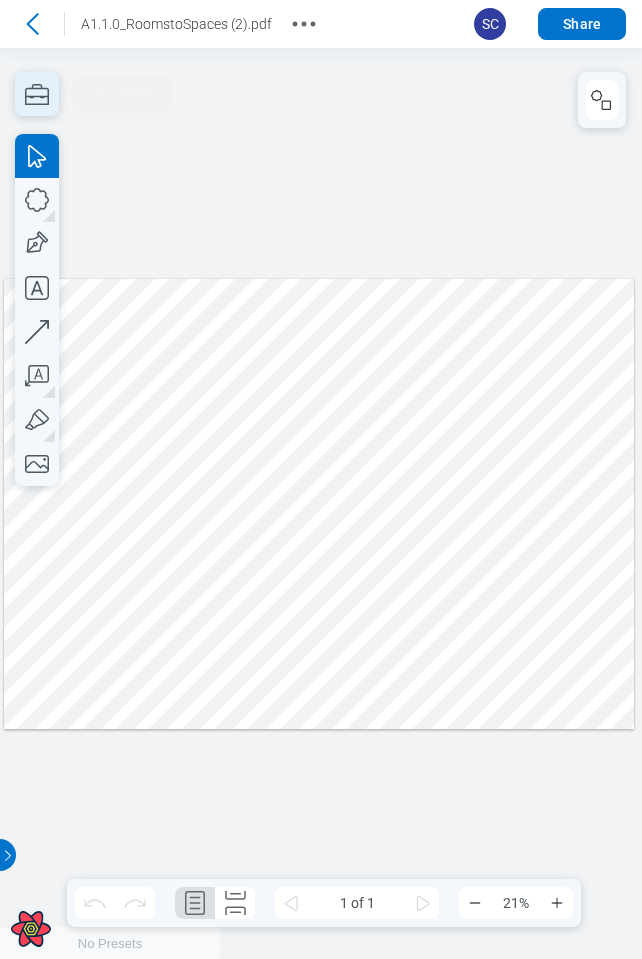 click 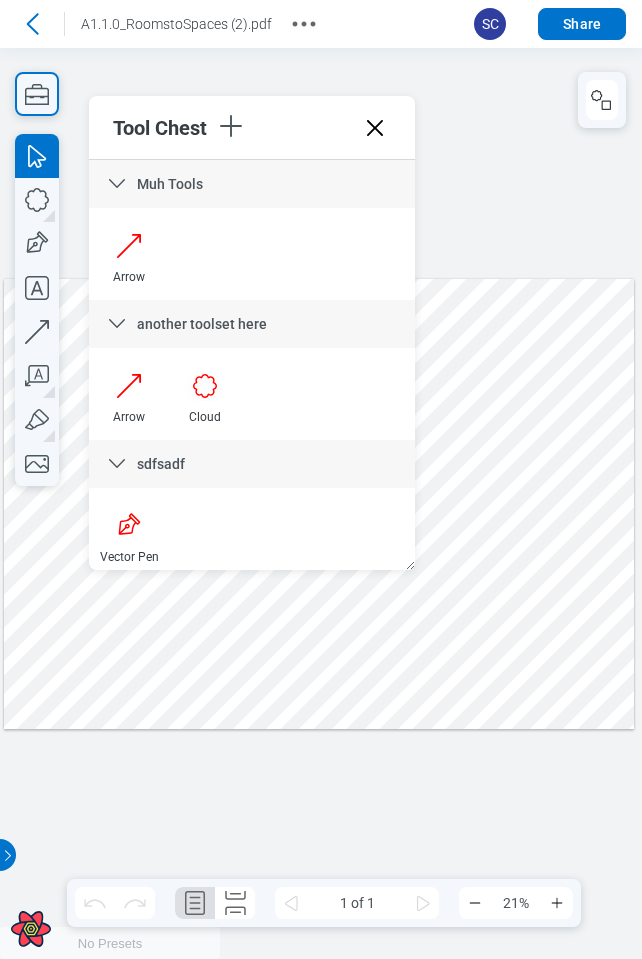 type 